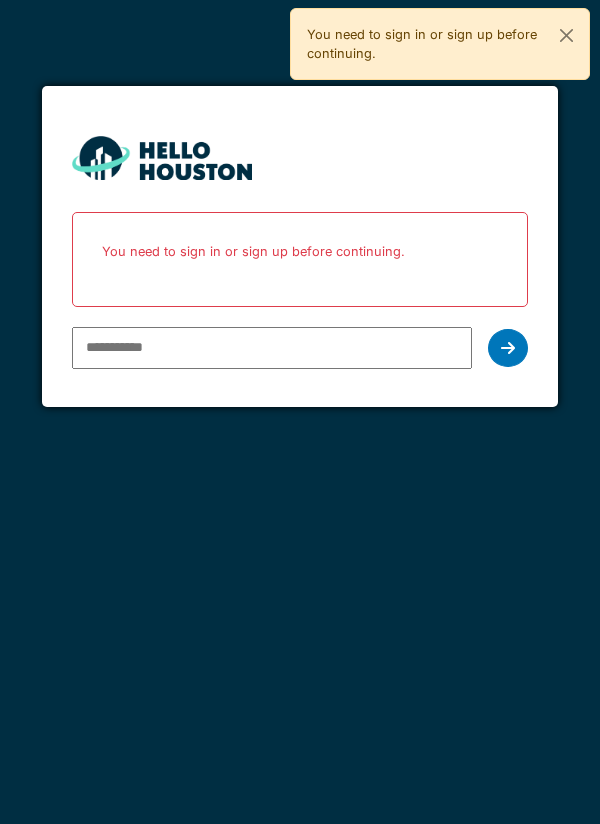 scroll, scrollTop: 0, scrollLeft: 0, axis: both 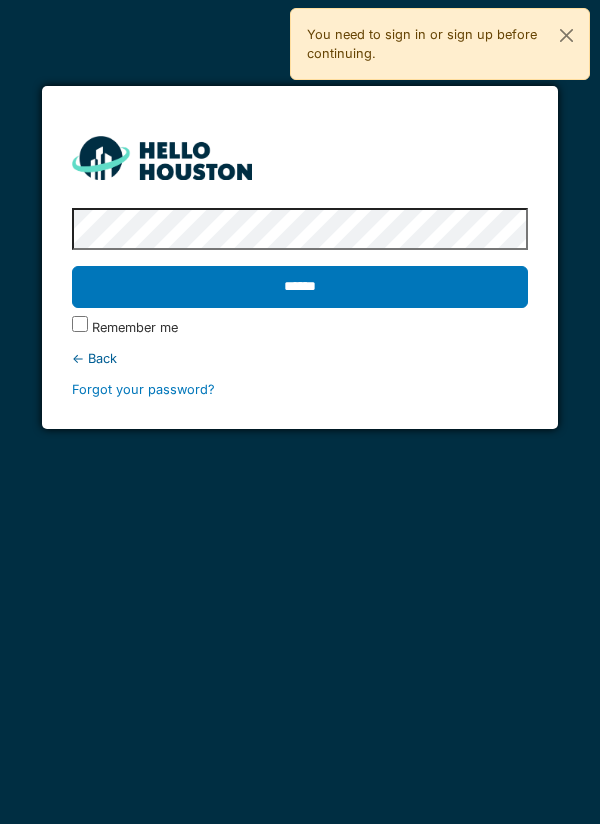 click on "******" at bounding box center (300, 287) 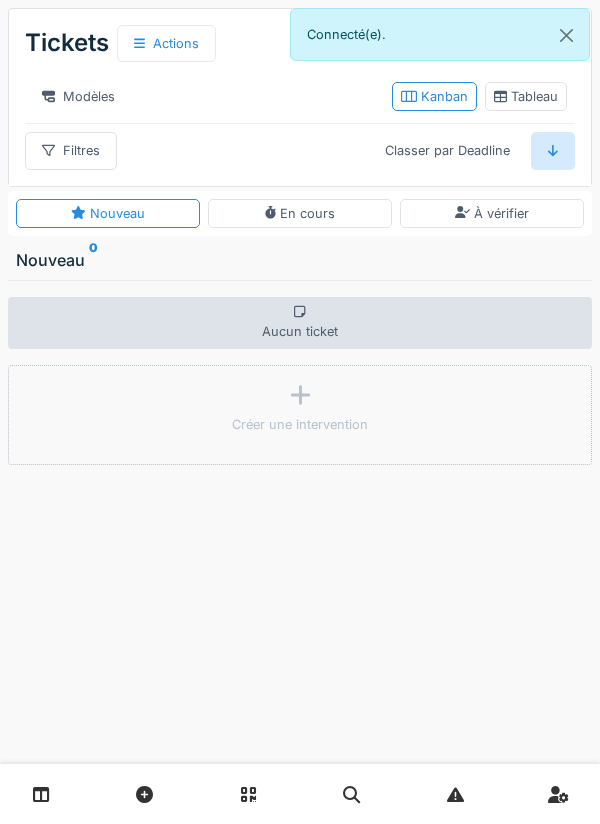 scroll, scrollTop: 0, scrollLeft: 0, axis: both 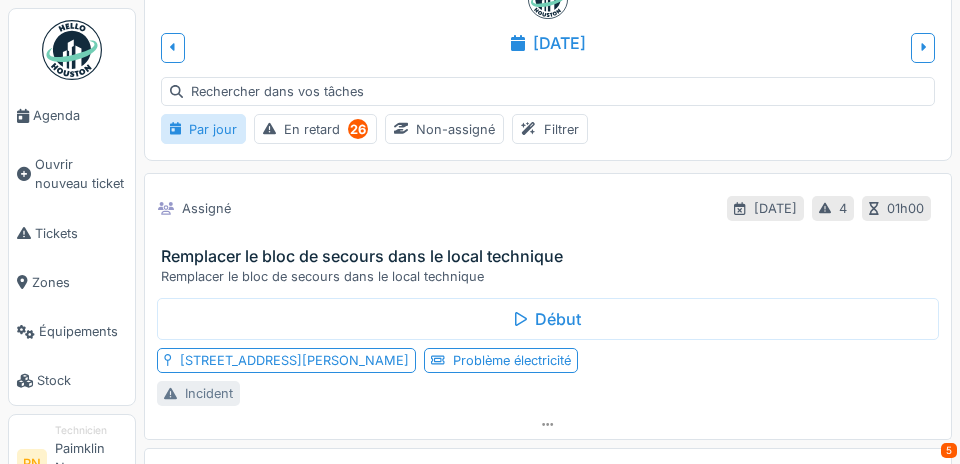 click at bounding box center [923, 47] 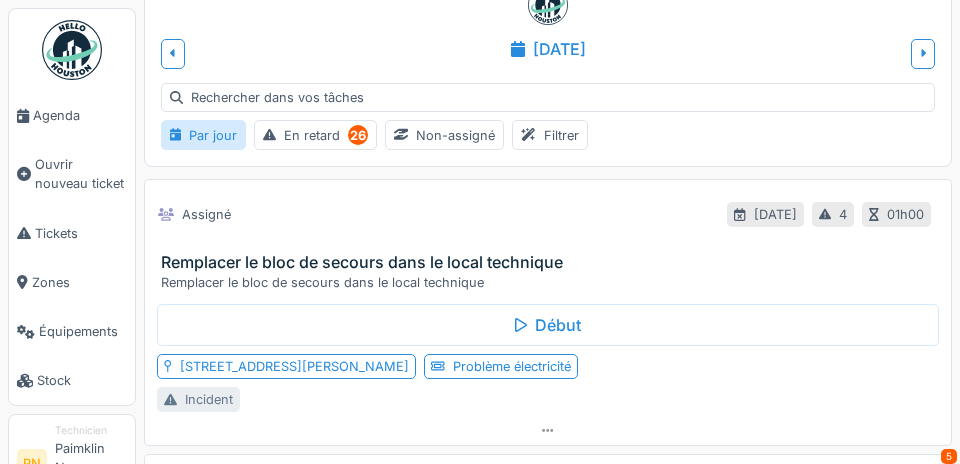 scroll, scrollTop: 0, scrollLeft: 0, axis: both 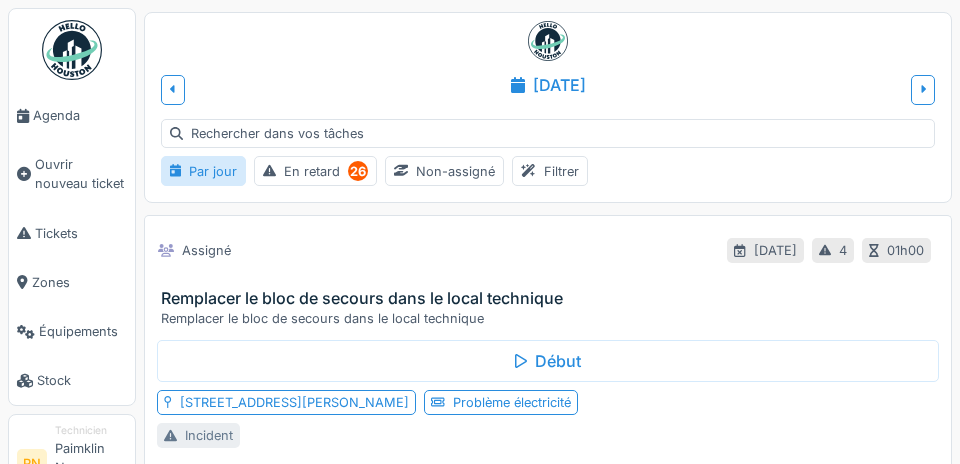 click at bounding box center (173, 89) 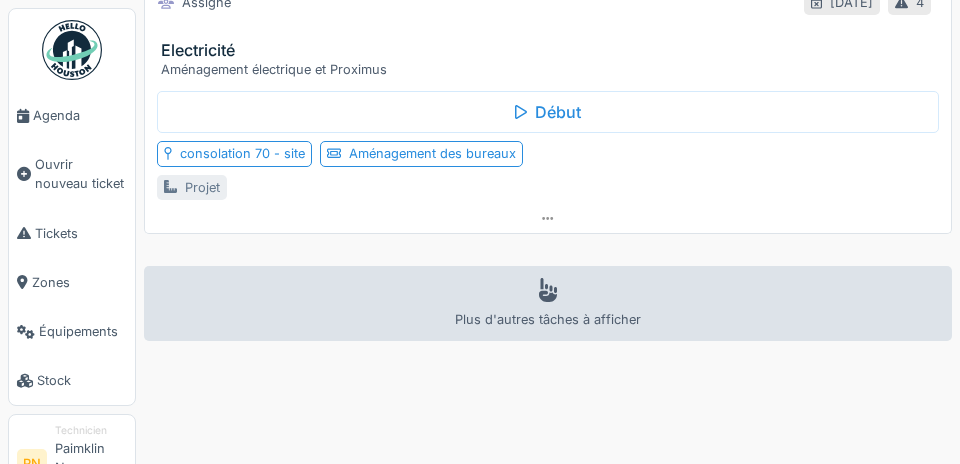 scroll, scrollTop: 524, scrollLeft: 0, axis: vertical 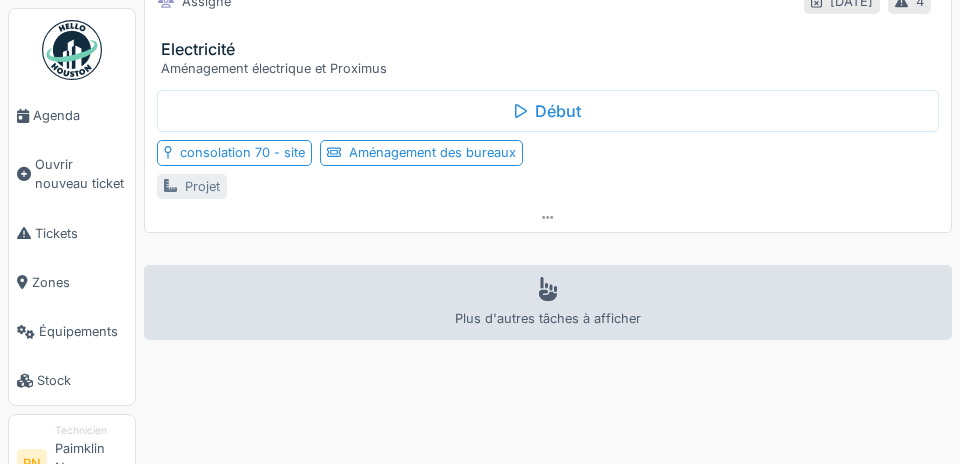 click on "Début" at bounding box center [548, 111] 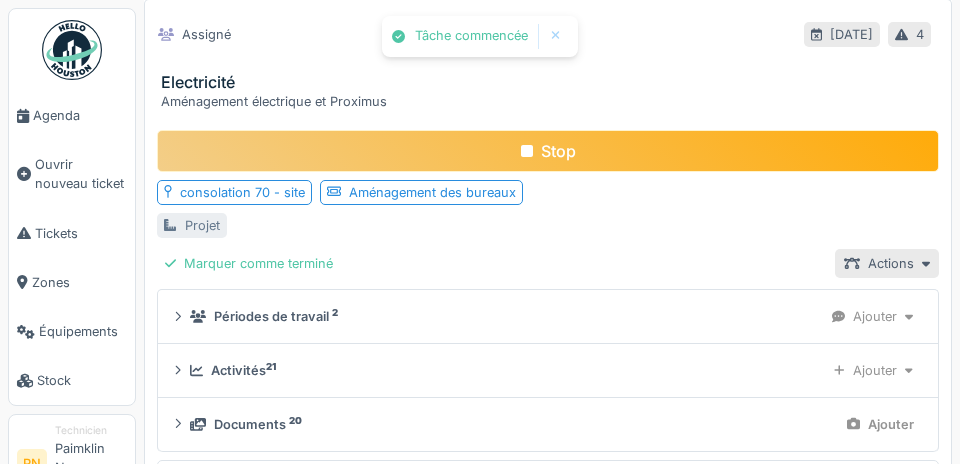 scroll, scrollTop: 410, scrollLeft: 0, axis: vertical 